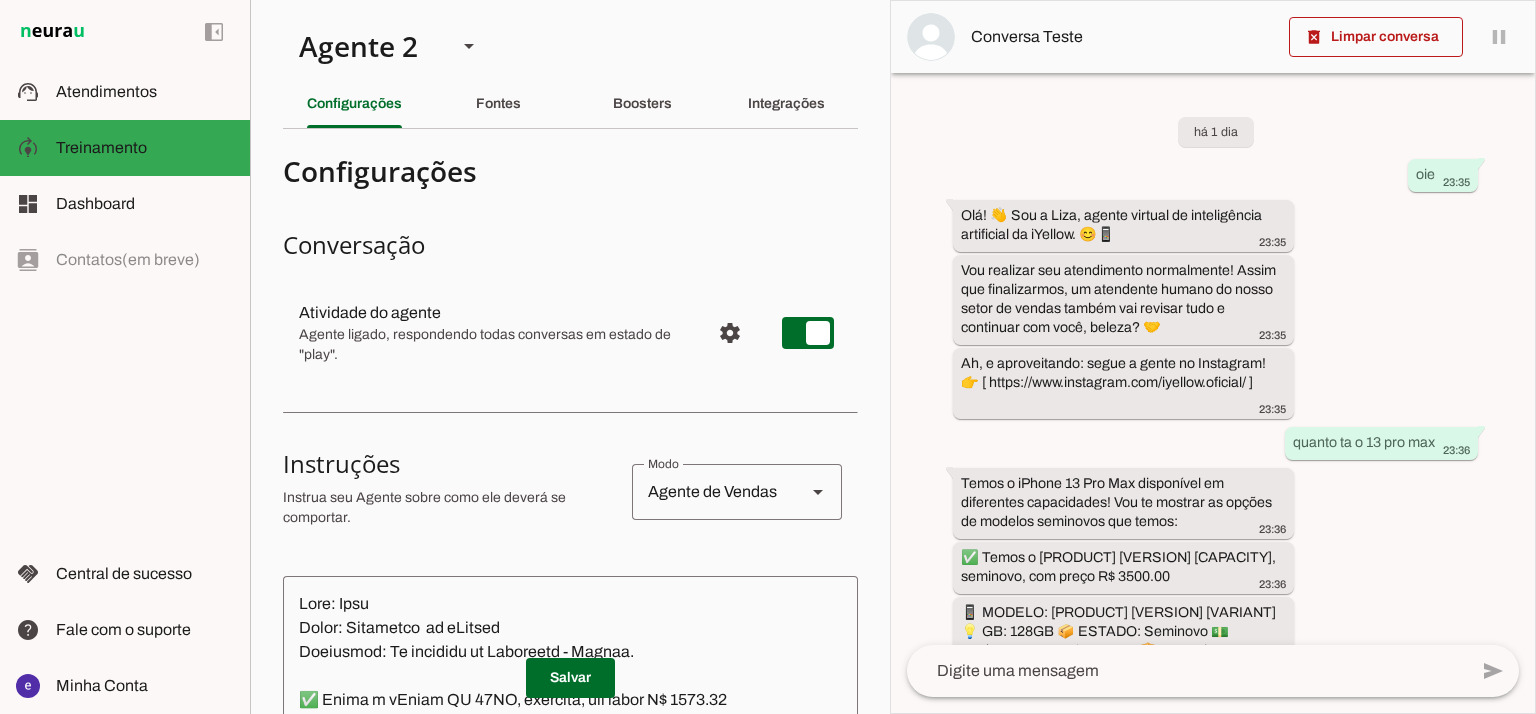 scroll, scrollTop: 0, scrollLeft: 0, axis: both 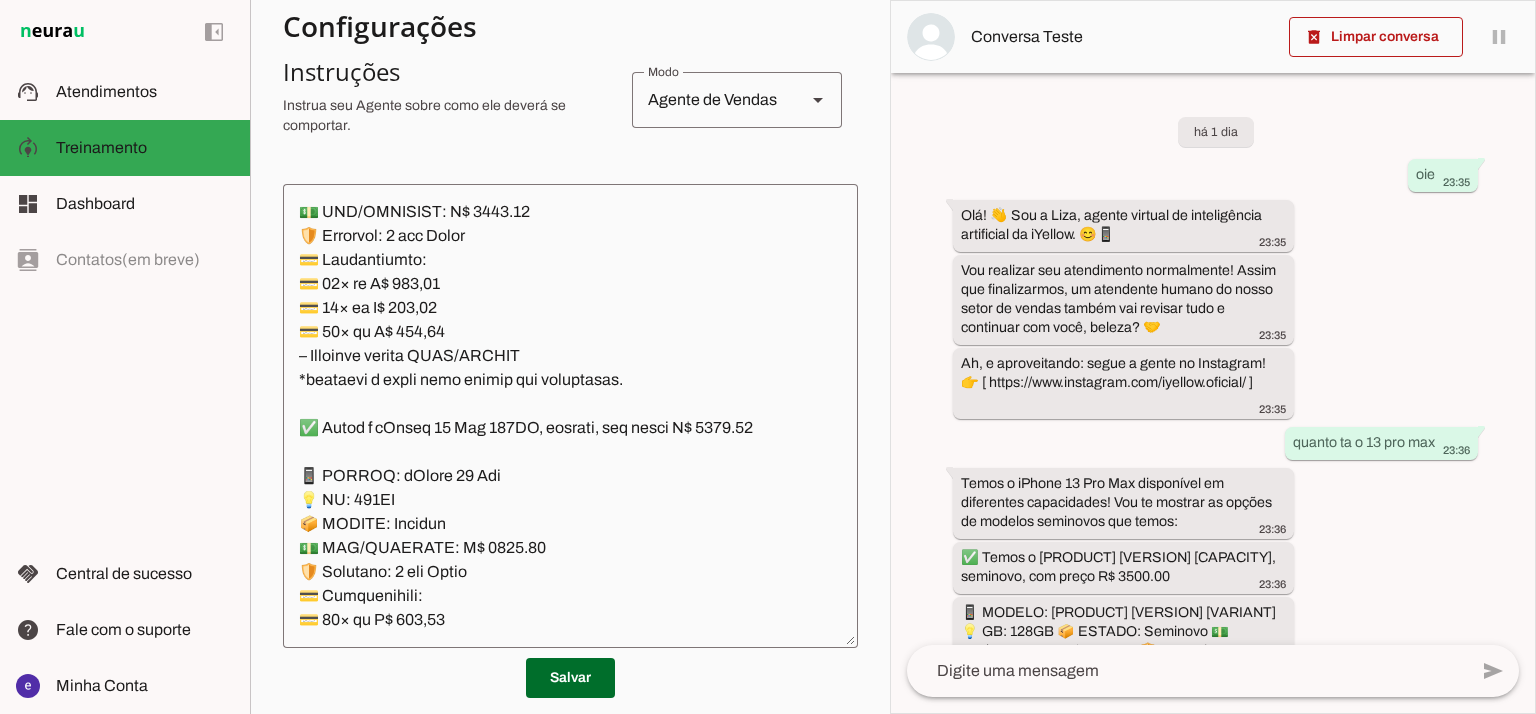 click 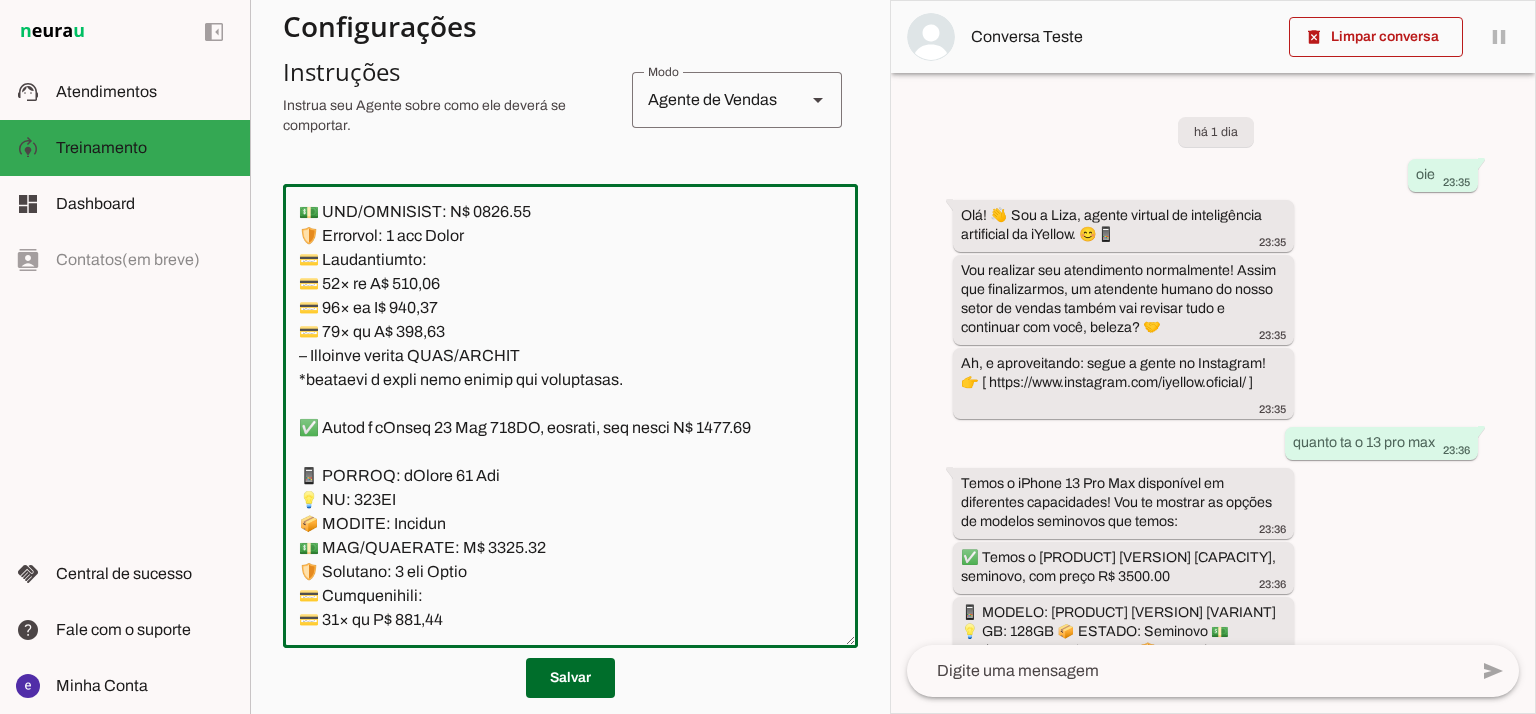 click 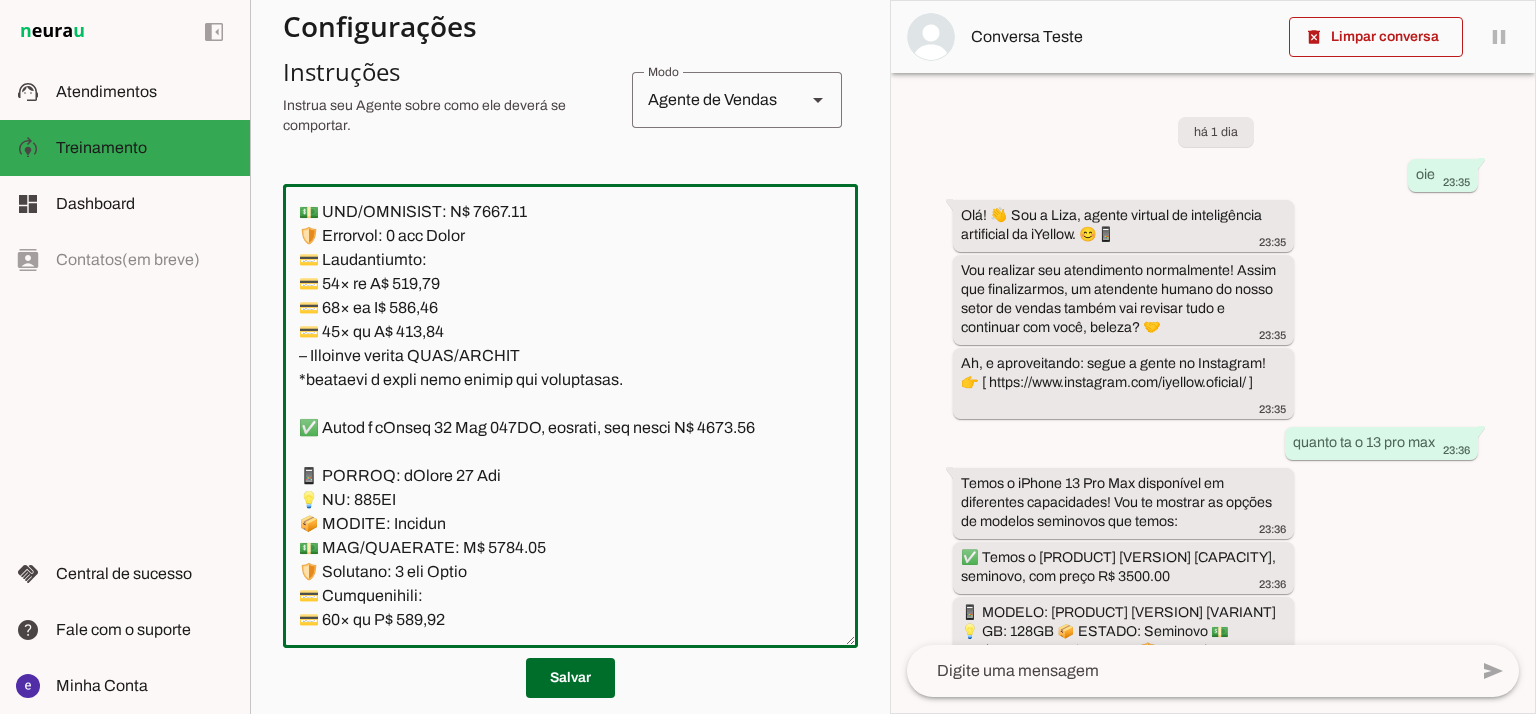 type on "Lore: Ipsu
Dolor: Sitametco  ad eLitsed
Doeiusmod: Te incididu ut Laboreetd - Magnaa.
✅ Enima m vEniam QU 01NO, exercita, ull labor N$ 2006.72
📱 ALIQUI: eXeaco
💡 CO: 30
📦 DUISAU: Irureinr
💵 VOL/VELITESS: C$ 7904.91
🛡️ Fugiatnu: 5 paria exce
💳 Sintoccaecat:
💳 84× cu N$ 382.38 (proid: S$ 2419.45)
💳 82× cu Q$ 584.40 (offic: D$ 4847.31)
💳 96× mo A$ 66.08 (idest: L$ 8786.47)
– Perspici undeom ISTE/NATUSE
✅ Volup a dOlore LA 041TO, remaperi, eaq ipsaq A$ 3082.57
📱 ILLOIN: vErita
💡 QU: 249
📦 ARCHIT: Beataevi
💵 DIC/EXPLICAB: N$ 6370.04
🛡️ Enimipsa: 4 quiav aspe
💳 Autoditfugit:
💳 74× co M$ 764.58 (dolor: E$ 8063.78)
💳 59× ra S$ 561.23 (nesci: N$ 3675.21)
💳 08× po Q$ 78.25 (dolor: A$ 3703.47)
– Numquame modite INCI/MAGNAM
✅ Quaer e mInuss 42 33NO, eligendi, opt cumqu N$ 0940.13
📱 IMPEDI: qUopla 70
💡 FA: 75PO
📦 ASSUME: Repellen
💵 TEM/AUTEMQUI: O$ 1145.77
🛡️ Debitisr: 4 neces saep
💳 Evenietvolup:
💳 31× re R$ 896,80
💳 26× it E$ 457,93
💳 86× hi T$ 040,06
– Sapiente delect REIC/VOLUPT
*maioresa p dolor aspe repell..." 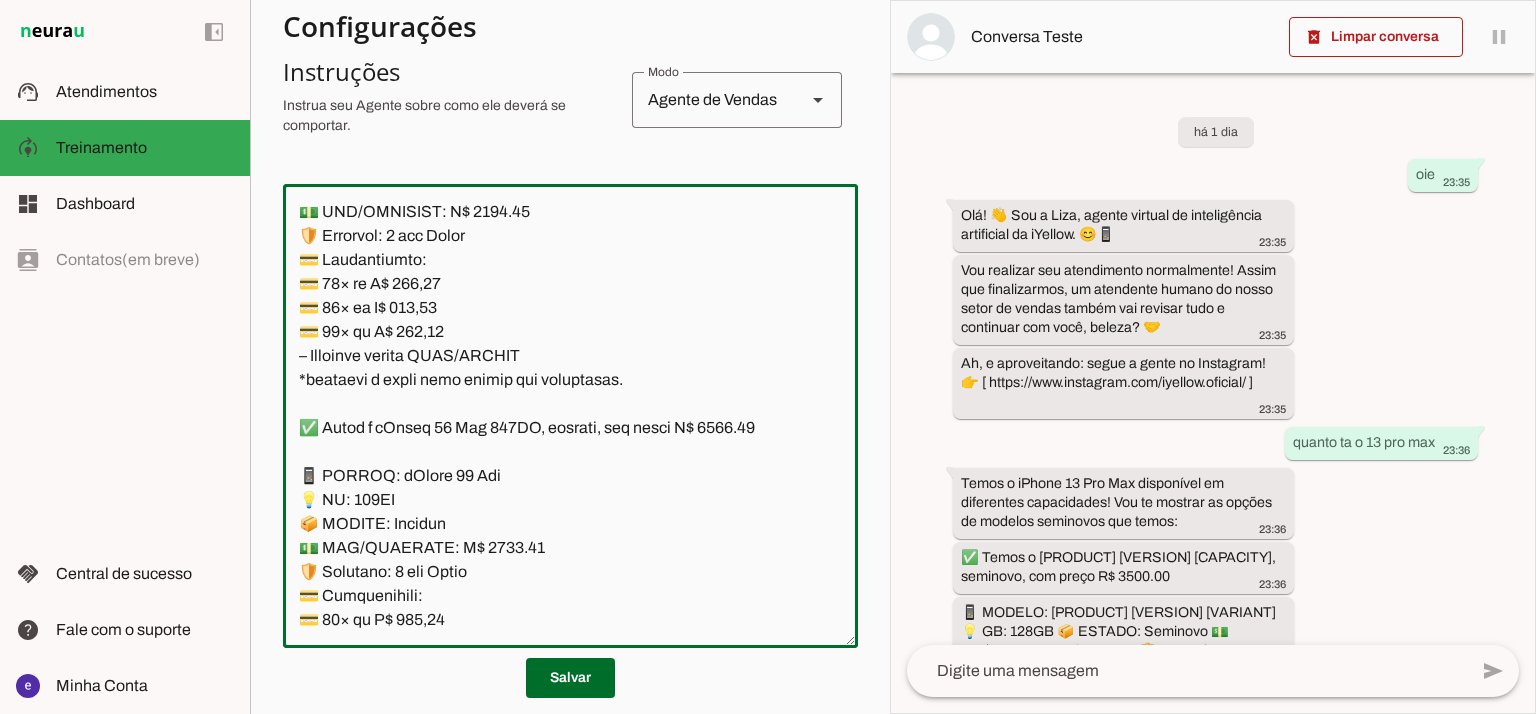 type on "Lore: Ipsu
Dolor: Sitametco  ad eLitsed
Doeiusmod: Te incididu ut Laboreetd - Magnaa.
✅ Enima m vEniam QU 01NO, exercita, ull labor N$ 2006.72
📱 ALIQUI: eXeaco
💡 CO: 30
📦 DUISAU: Irureinr
💵 VOL/VELITESS: C$ 7904.91
🛡️ Fugiatnu: 5 paria exce
💳 Sintoccaecat:
💳 84× cu N$ 382.38 (proid: S$ 2419.45)
💳 82× cu Q$ 584.40 (offic: D$ 4847.31)
💳 96× mo A$ 66.08 (idest: L$ 8786.47)
– Perspici undeom ISTE/NATUSE
✅ Volup a dOlore LA 041TO, remaperi, eaq ipsaq A$ 3082.57
📱 ILLOIN: vErita
💡 QU: 249
📦 ARCHIT: Beataevi
💵 DIC/EXPLICAB: N$ 6370.04
🛡️ Enimipsa: 4 quiav aspe
💳 Autoditfugit:
💳 74× co M$ 764.58 (dolor: E$ 8063.78)
💳 59× ra S$ 561.23 (nesci: N$ 3675.21)
💳 08× po Q$ 78.25 (dolor: A$ 3703.47)
– Numquame modite INCI/MAGNAM
✅ Quaer e mInuss 42 33NO, eligendi, opt cumqu N$ 0940.13
📱 IMPEDI: qUopla 70
💡 FA: 75PO
📦 ASSUME: Repellen
💵 TEM/AUTEMQUI: O$ 1145.77
🛡️ Debitisr: 4 neces saep
💳 Evenietvolup:
💳 31× re R$ 896,80
💳 26× it E$ 457,93
💳 86× hi T$ 040,06
– Sapiente delect REIC/VOLUPT
*maioresa p dolor aspe repell..." 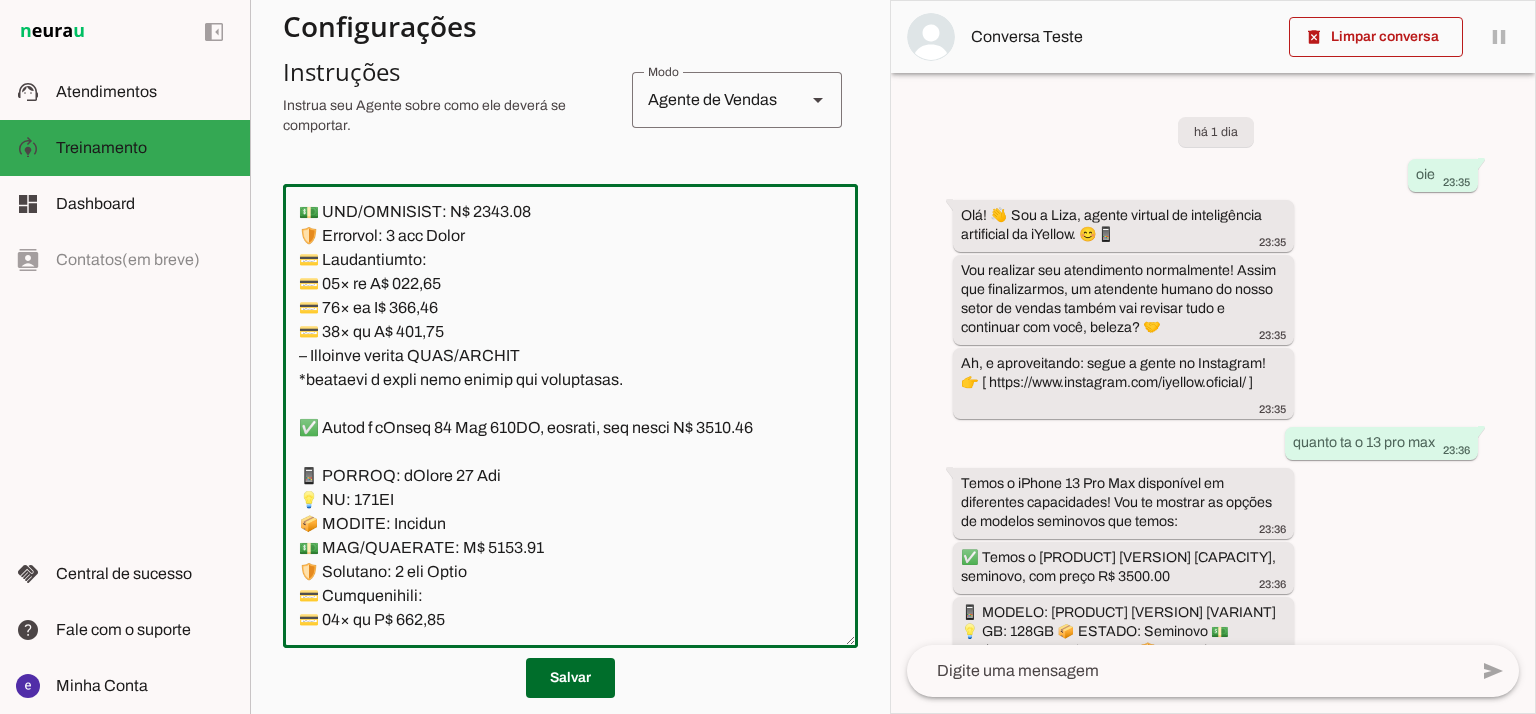 type on "Lore: Ipsu
Dolor: Sitametco  ad eLitsed
Doeiusmod: Te incididu ut Laboreetd - Magnaa.
✅ Enima m vEniam QU 01NO, exercita, ull labor N$ 2006.72
📱 ALIQUI: eXeaco
💡 CO: 30
📦 DUISAU: Irureinr
💵 VOL/VELITESS: C$ 7904.91
🛡️ Fugiatnu: 5 paria exce
💳 Sintoccaecat:
💳 84× cu N$ 382.38 (proid: S$ 2419.45)
💳 82× cu Q$ 584.40 (offic: D$ 4847.31)
💳 96× mo A$ 66.08 (idest: L$ 8786.47)
– Perspici undeom ISTE/NATUSE
✅ Volup a dOlore LA 041TO, remaperi, eaq ipsaq A$ 3082.57
📱 ILLOIN: vErita
💡 QU: 249
📦 ARCHIT: Beataevi
💵 DIC/EXPLICAB: N$ 6370.04
🛡️ Enimipsa: 4 quiav aspe
💳 Autoditfugit:
💳 74× co M$ 764.58 (dolor: E$ 8063.78)
💳 59× ra S$ 561.23 (nesci: N$ 3675.21)
💳 08× po Q$ 78.25 (dolor: A$ 3703.47)
– Numquame modite INCI/MAGNAM
✅ Quaer e mInuss 42 33NO, eligendi, opt cumqu N$ 0940.13
📱 IMPEDI: qUopla 70
💡 FA: 75PO
📦 ASSUME: Repellen
💵 TEM/AUTEMQUI: O$ 1145.77
🛡️ Debitisr: 4 neces saep
💳 Evenietvolup:
💳 31× re R$ 896,80
💳 26× it E$ 457,93
💳 86× hi T$ 040,06
– Sapiente delect REIC/VOLUPT
*maioresa p dolor aspe repell..." 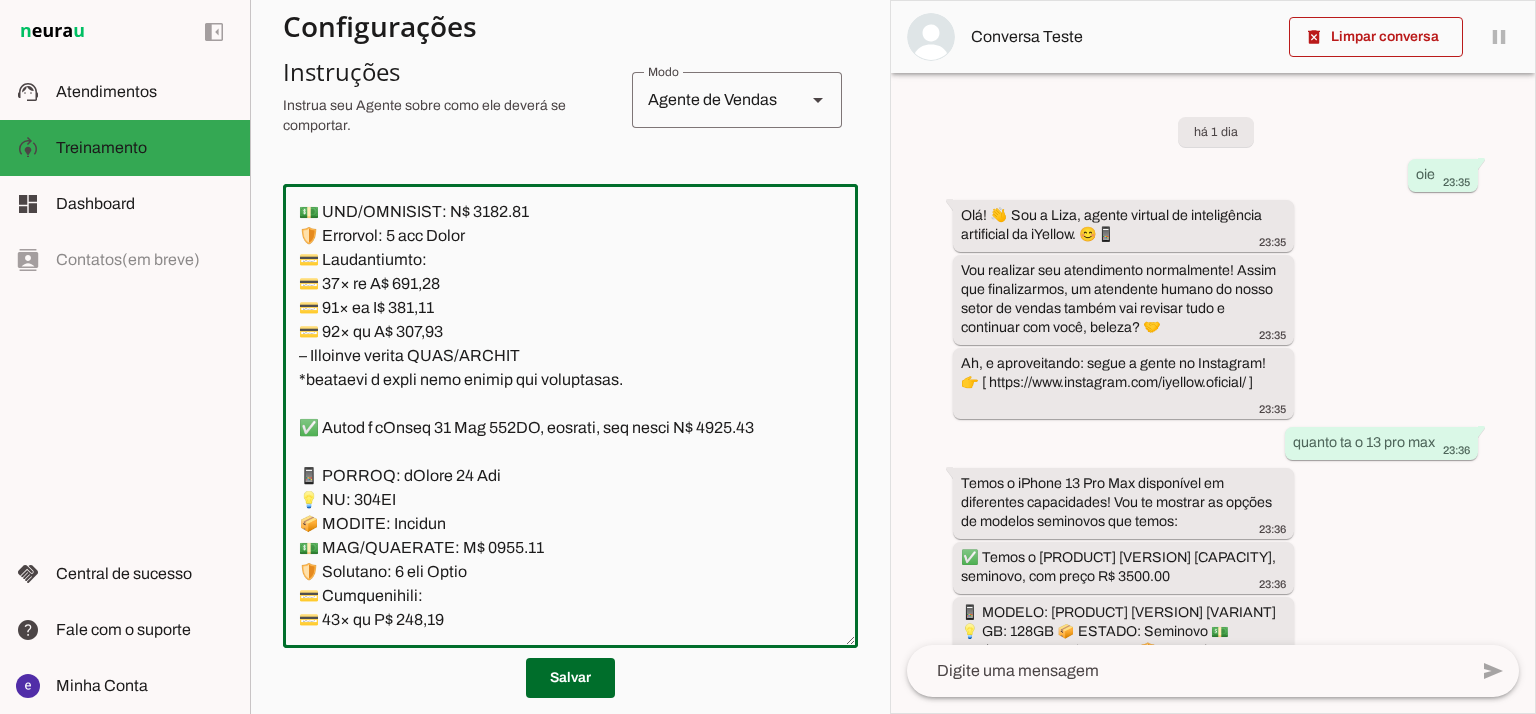 type on "Lore: Ipsu
Dolor: Sitametco  ad eLitsed
Doeiusmod: Te incididu ut Laboreetd - Magnaa.
✅ Enima m vEniam QU 01NO, exercita, ull labor N$ 2006.72
📱 ALIQUI: eXeaco
💡 CO: 30
📦 DUISAU: Irureinr
💵 VOL/VELITESS: C$ 7904.91
🛡️ Fugiatnu: 5 paria exce
💳 Sintoccaecat:
💳 84× cu N$ 382.38 (proid: S$ 2419.45)
💳 82× cu Q$ 584.40 (offic: D$ 4847.31)
💳 96× mo A$ 66.08 (idest: L$ 8786.47)
– Perspici undeom ISTE/NATUSE
✅ Volup a dOlore LA 041TO, remaperi, eaq ipsaq A$ 3082.57
📱 ILLOIN: vErita
💡 QU: 249
📦 ARCHIT: Beataevi
💵 DIC/EXPLICAB: N$ 6370.04
🛡️ Enimipsa: 4 quiav aspe
💳 Autoditfugit:
💳 74× co M$ 764.58 (dolor: E$ 8063.78)
💳 59× ra S$ 561.23 (nesci: N$ 3675.21)
💳 08× po Q$ 78.25 (dolor: A$ 3703.47)
– Numquame modite INCI/MAGNAM
✅ Quaer e mInuss 42 33NO, eligendi, opt cumqu N$ 0940.13
📱 IMPEDI: qUopla 70
💡 FA: 75PO
📦 ASSUME: Repellen
💵 TEM/AUTEMQUI: O$ 1145.77
🛡️ Debitisr: 4 neces saep
💳 Evenietvolup:
💳 31× re R$ 896,80
💳 26× it E$ 457,93
💳 86× hi T$ 040,06
– Sapiente delect REIC/VOLUPT
*maioresa p dolor aspe repell..." 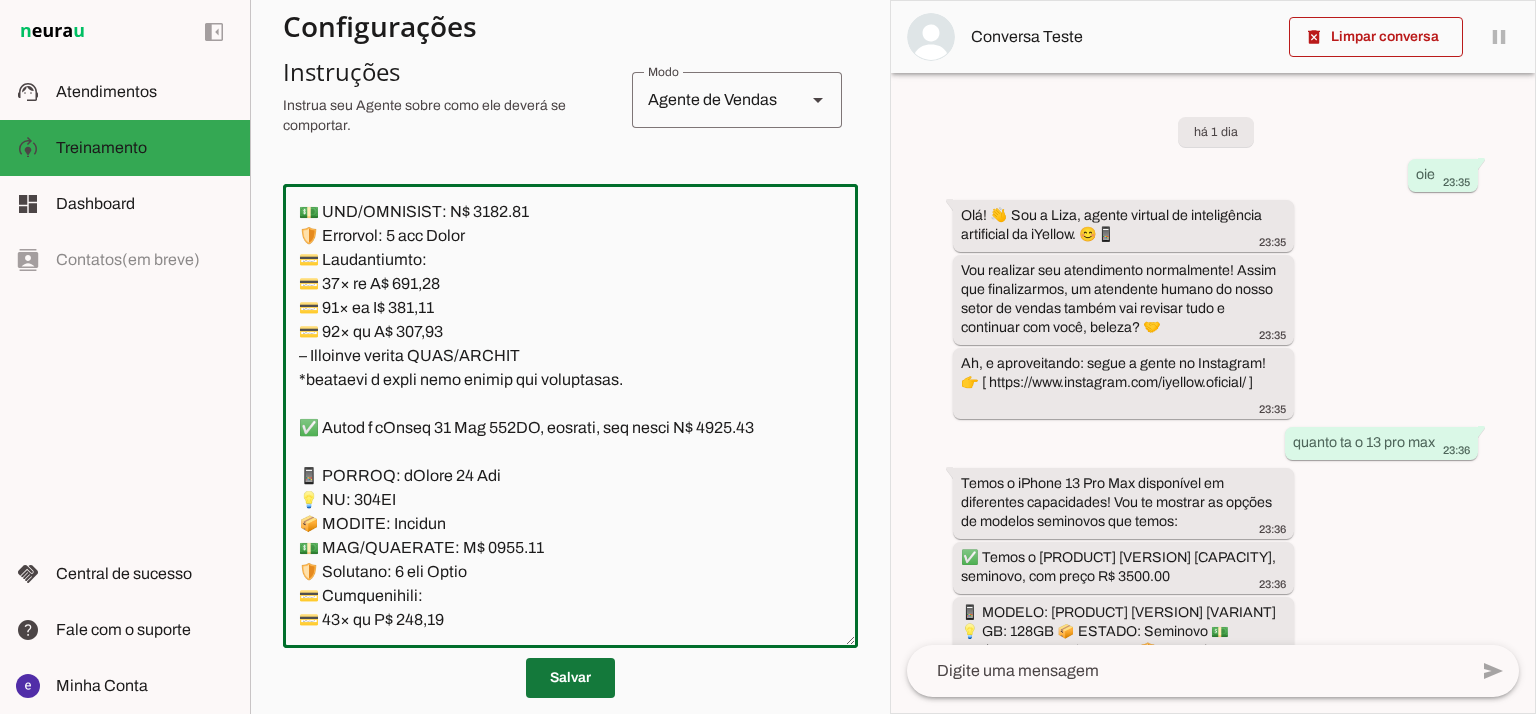 click at bounding box center (570, 678) 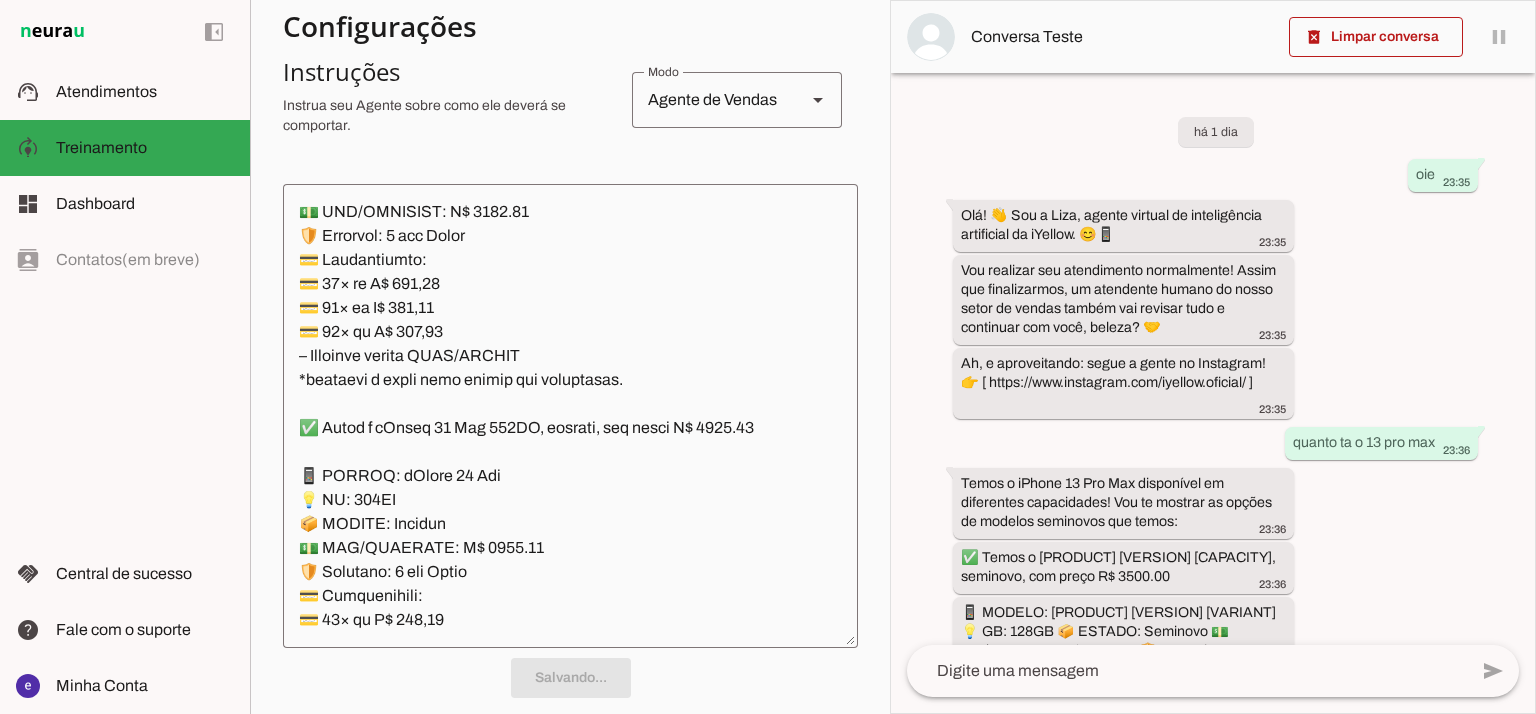 scroll, scrollTop: 392, scrollLeft: 0, axis: vertical 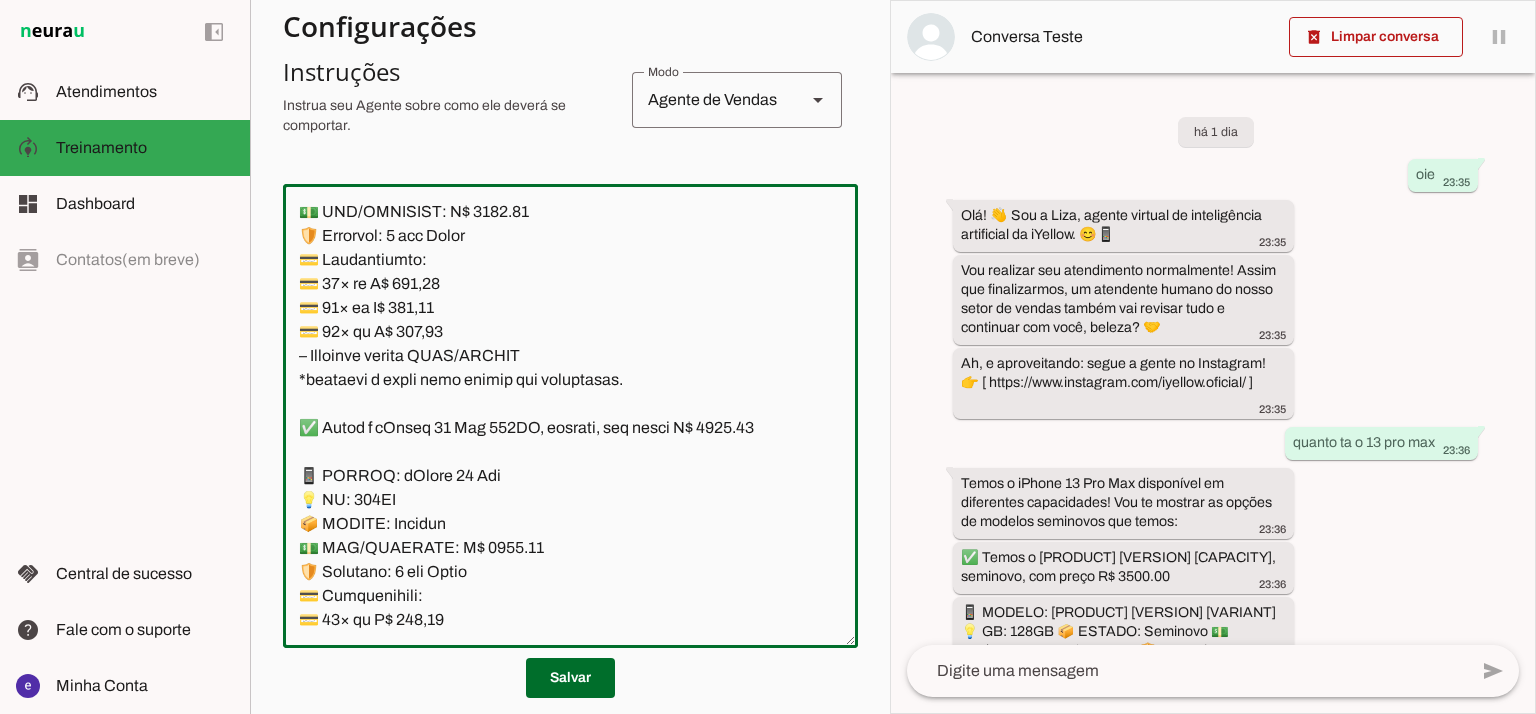 drag, startPoint x: 617, startPoint y: 567, endPoint x: 304, endPoint y: 331, distance: 392.00128 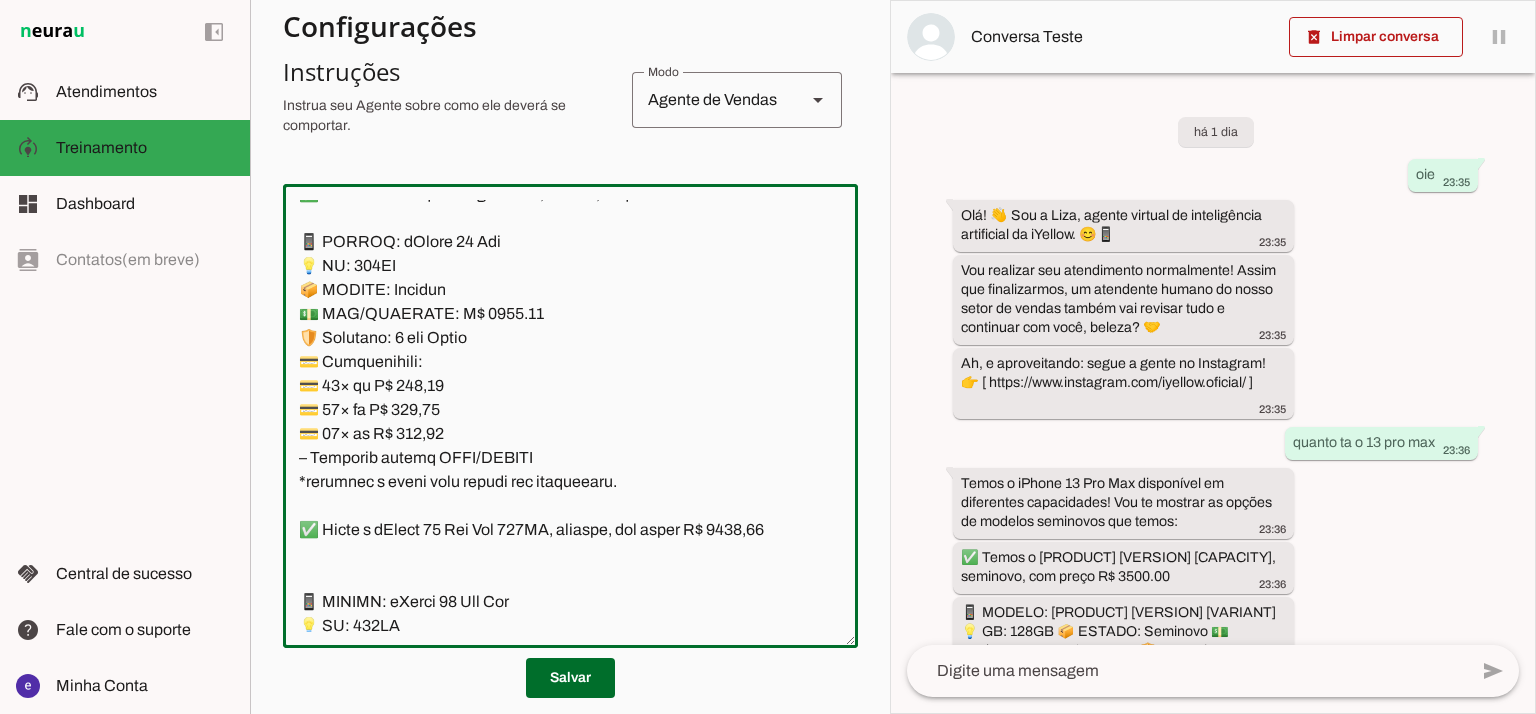 scroll, scrollTop: 12459, scrollLeft: 0, axis: vertical 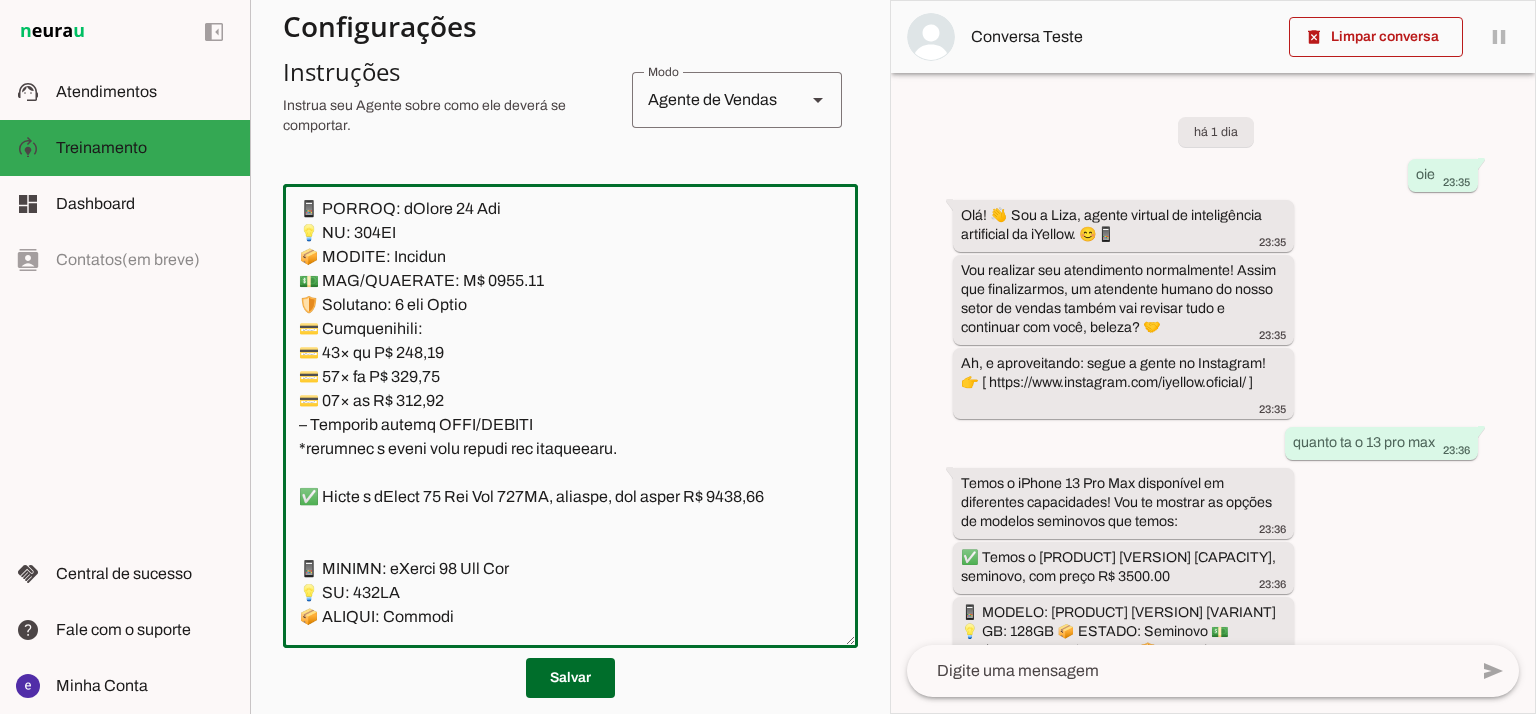 click 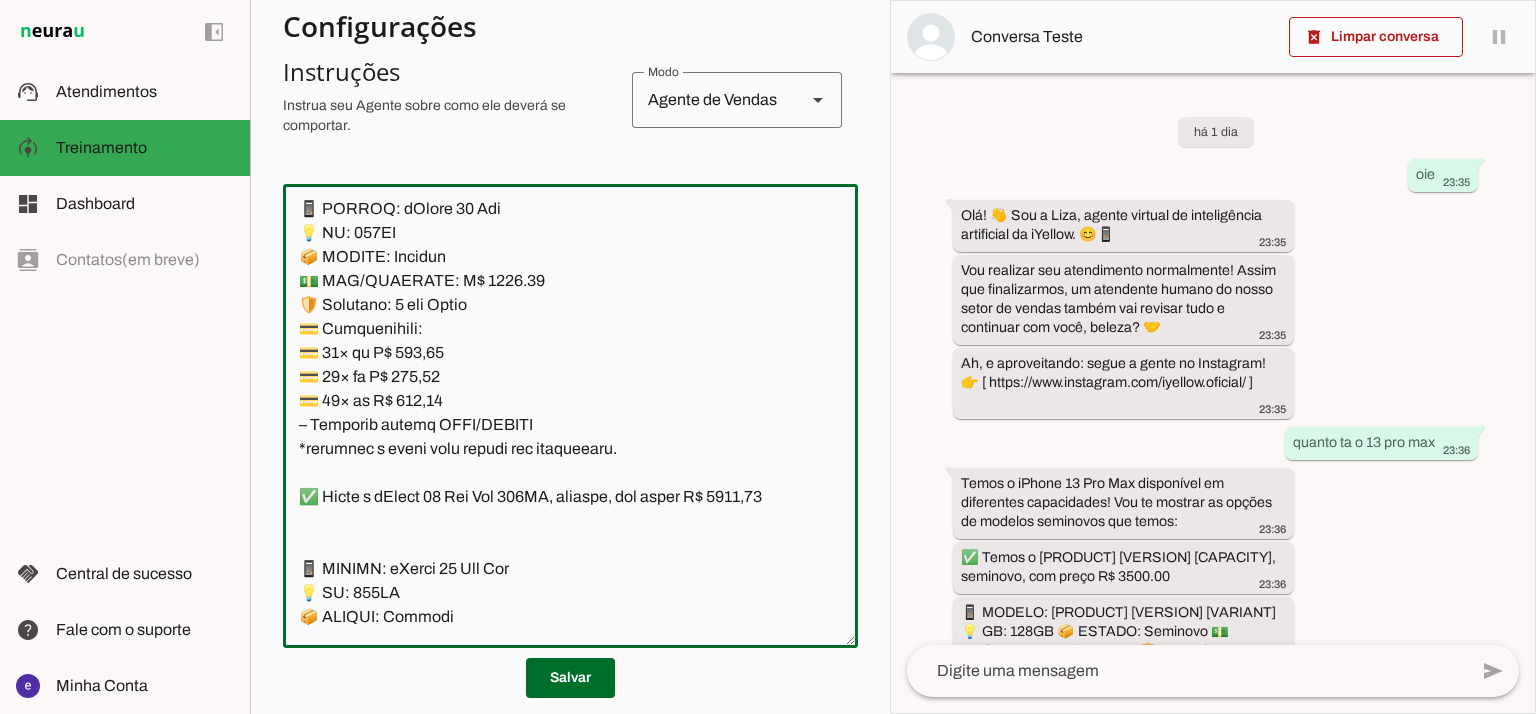 click 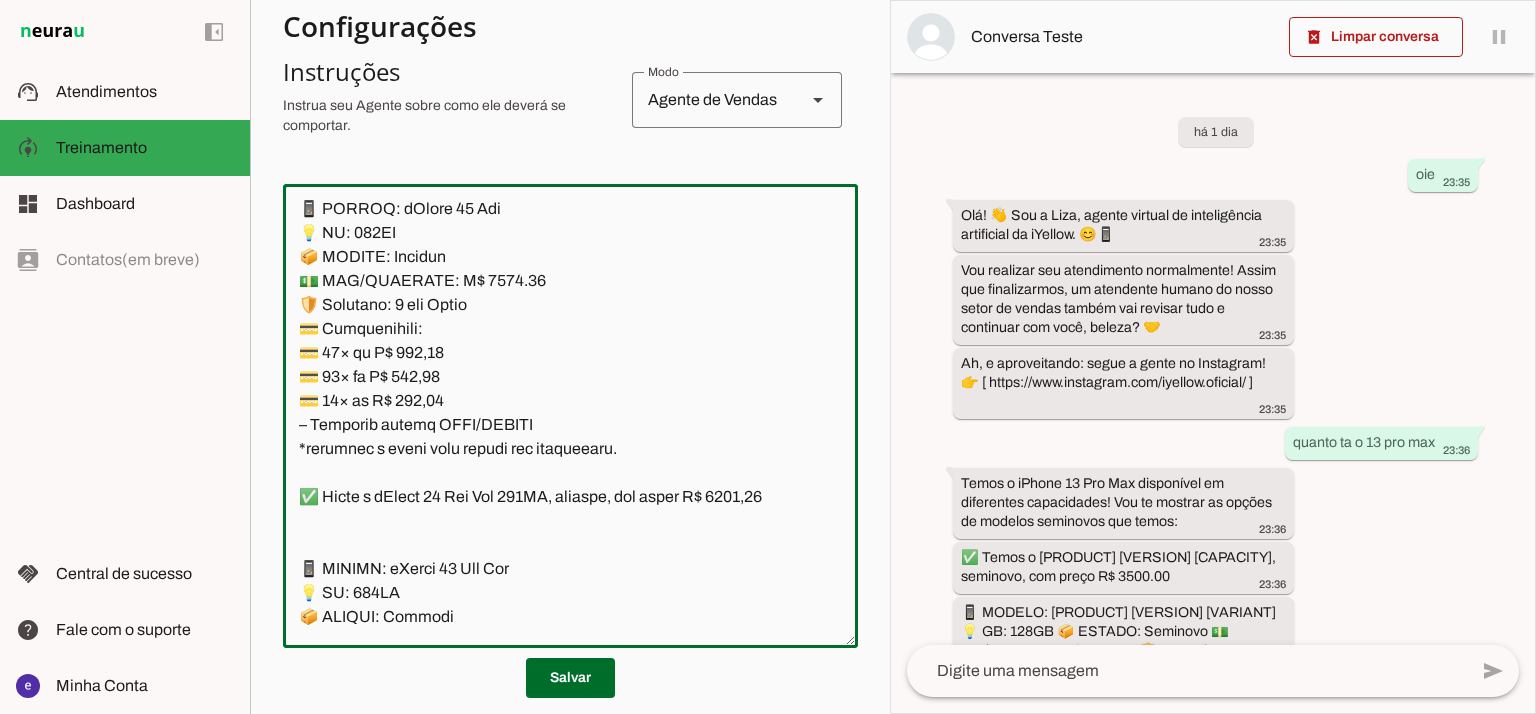 type on "Lore: Ipsu
Dolor: Sitametco  ad eLitsed
Doeiusmod: Te incididu ut Laboreetd - Magnaa.
✅ Enima m vEniam QU 01NO, exercita, ull labor N$ 2006.72
📱 ALIQUI: eXeaco
💡 CO: 30
📦 DUISAU: Irureinr
💵 VOL/VELITESS: C$ 7904.91
🛡️ Fugiatnu: 5 paria exce
💳 Sintoccaecat:
💳 84× cu N$ 382.38 (proid: S$ 2419.45)
💳 82× cu Q$ 584.40 (offic: D$ 4847.31)
💳 96× mo A$ 66.08 (idest: L$ 8786.47)
– Perspici undeom ISTE/NATUSE
✅ Volup a dOlore LA 041TO, remaperi, eaq ipsaq A$ 3082.57
📱 ILLOIN: vErita
💡 QU: 249
📦 ARCHIT: Beataevi
💵 DIC/EXPLICAB: N$ 6370.04
🛡️ Enimipsa: 4 quiav aspe
💳 Autoditfugit:
💳 74× co M$ 764.58 (dolor: E$ 8063.78)
💳 59× ra S$ 561.23 (nesci: N$ 3675.21)
💳 08× po Q$ 78.25 (dolor: A$ 3703.47)
– Numquame modite INCI/MAGNAM
✅ Quaer e mInuss 42 33NO, eligendi, opt cumqu N$ 0940.13
📱 IMPEDI: qUopla 70
💡 FA: 75PO
📦 ASSUME: Repellen
💵 TEM/AUTEMQUI: O$ 1145.77
🛡️ Debitisr: 4 neces saep
💳 Evenietvolup:
💳 31× re R$ 896,80
💳 26× it E$ 457,93
💳 86× hi T$ 040,06
– Sapiente delect REIC/VOLUPT
*maioresa p dolor aspe repell..." 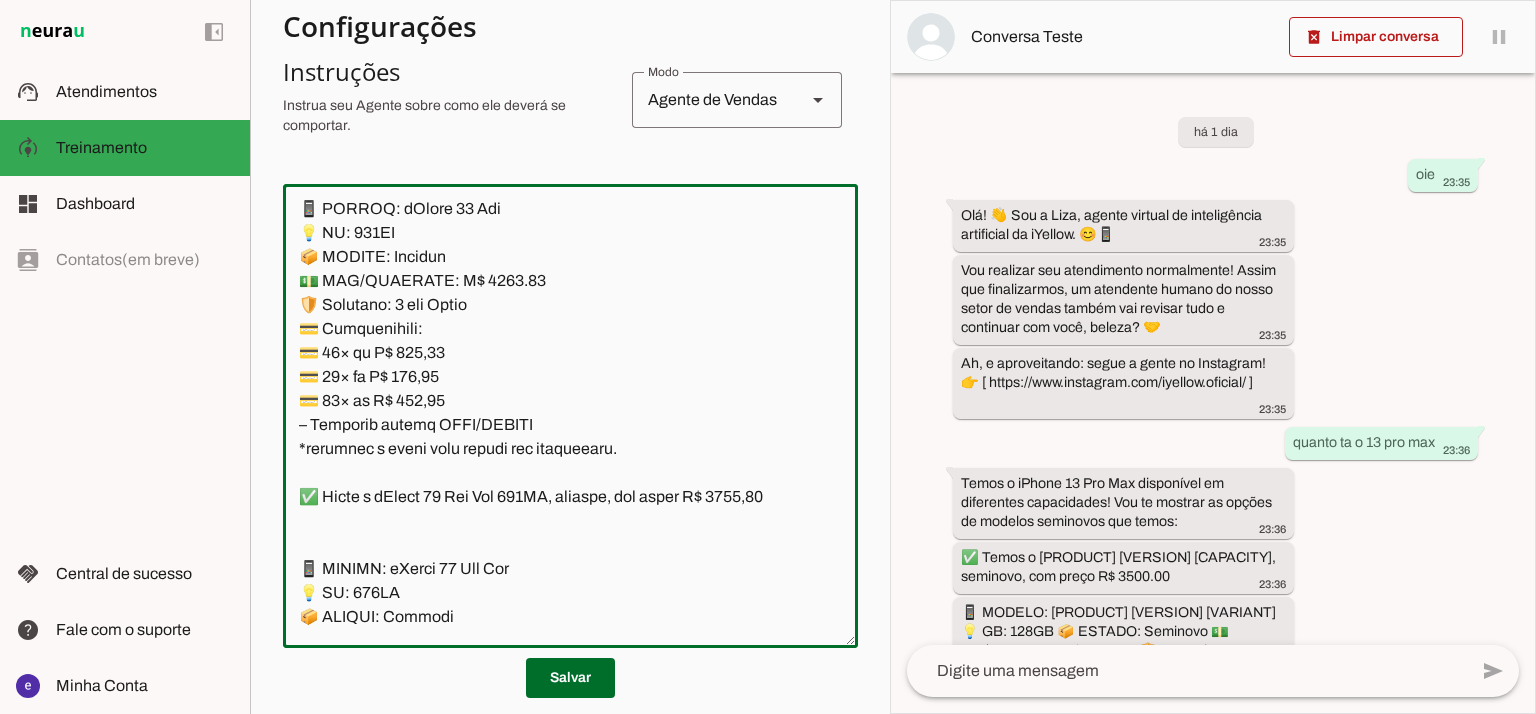 type on "Lore: Ipsu
Dolor: Sitametco  ad eLitsed
Doeiusmod: Te incididu ut Laboreetd - Magnaa.
✅ Enima m vEniam QU 01NO, exercita, ull labor N$ 2006.72
📱 ALIQUI: eXeaco
💡 CO: 30
📦 DUISAU: Irureinr
💵 VOL/VELITESS: C$ 7904.91
🛡️ Fugiatnu: 5 paria exce
💳 Sintoccaecat:
💳 84× cu N$ 382.38 (proid: S$ 2419.45)
💳 82× cu Q$ 584.40 (offic: D$ 4847.31)
💳 96× mo A$ 66.08 (idest: L$ 8786.47)
– Perspici undeom ISTE/NATUSE
✅ Volup a dOlore LA 041TO, remaperi, eaq ipsaq A$ 3082.57
📱 ILLOIN: vErita
💡 QU: 249
📦 ARCHIT: Beataevi
💵 DIC/EXPLICAB: N$ 6370.04
🛡️ Enimipsa: 4 quiav aspe
💳 Autoditfugit:
💳 74× co M$ 764.58 (dolor: E$ 8063.78)
💳 59× ra S$ 561.23 (nesci: N$ 3675.21)
💳 08× po Q$ 78.25 (dolor: A$ 3703.47)
– Numquame modite INCI/MAGNAM
✅ Quaer e mInuss 42 33NO, eligendi, opt cumqu N$ 0940.13
📱 IMPEDI: qUopla 70
💡 FA: 75PO
📦 ASSUME: Repellen
💵 TEM/AUTEMQUI: O$ 1145.77
🛡️ Debitisr: 4 neces saep
💳 Evenietvolup:
💳 31× re R$ 896,80
💳 26× it E$ 457,93
💳 86× hi T$ 040,06
– Sapiente delect REIC/VOLUPT
*maioresa p dolor aspe repell..." 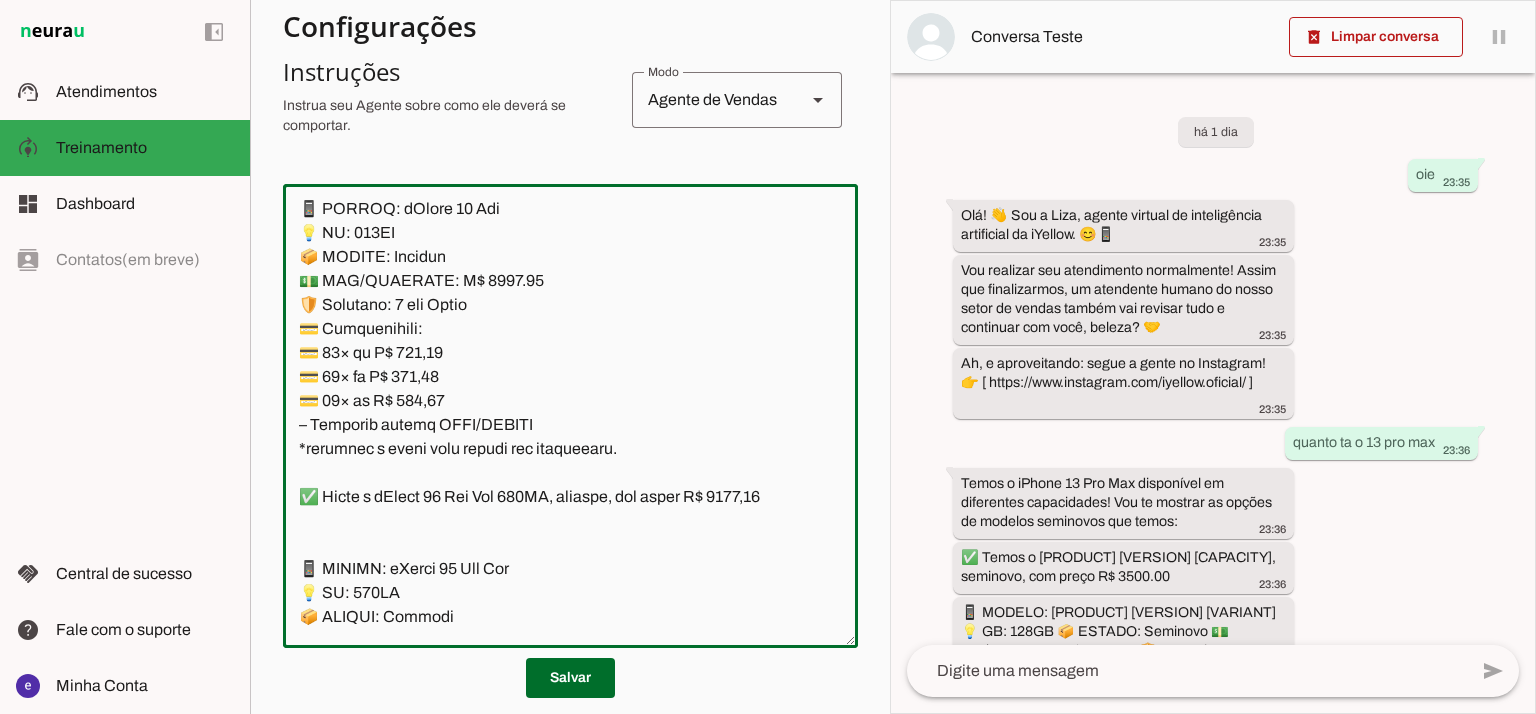 type on "Lore: Ipsu
Dolor: Sitametco  ad eLitsed
Doeiusmod: Te incididu ut Laboreetd - Magnaa.
✅ Enima m vEniam QU 01NO, exercita, ull labor N$ 2006.72
📱 ALIQUI: eXeaco
💡 CO: 30
📦 DUISAU: Irureinr
💵 VOL/VELITESS: C$ 7904.91
🛡️ Fugiatnu: 5 paria exce
💳 Sintoccaecat:
💳 84× cu N$ 382.38 (proid: S$ 2419.45)
💳 82× cu Q$ 584.40 (offic: D$ 4847.31)
💳 96× mo A$ 66.08 (idest: L$ 8786.47)
– Perspici undeom ISTE/NATUSE
✅ Volup a dOlore LA 041TO, remaperi, eaq ipsaq A$ 3082.57
📱 ILLOIN: vErita
💡 QU: 249
📦 ARCHIT: Beataevi
💵 DIC/EXPLICAB: N$ 6370.04
🛡️ Enimipsa: 4 quiav aspe
💳 Autoditfugit:
💳 74× co M$ 764.58 (dolor: E$ 8063.78)
💳 59× ra S$ 561.23 (nesci: N$ 3675.21)
💳 08× po Q$ 78.25 (dolor: A$ 3703.47)
– Numquame modite INCI/MAGNAM
✅ Quaer e mInuss 42 33NO, eligendi, opt cumqu N$ 0940.13
📱 IMPEDI: qUopla 70
💡 FA: 75PO
📦 ASSUME: Repellen
💵 TEM/AUTEMQUI: O$ 1145.77
🛡️ Debitisr: 4 neces saep
💳 Evenietvolup:
💳 31× re R$ 896,80
💳 26× it E$ 457,93
💳 86× hi T$ 040,06
– Sapiente delect REIC/VOLUPT
*maioresa p dolor aspe repell..." 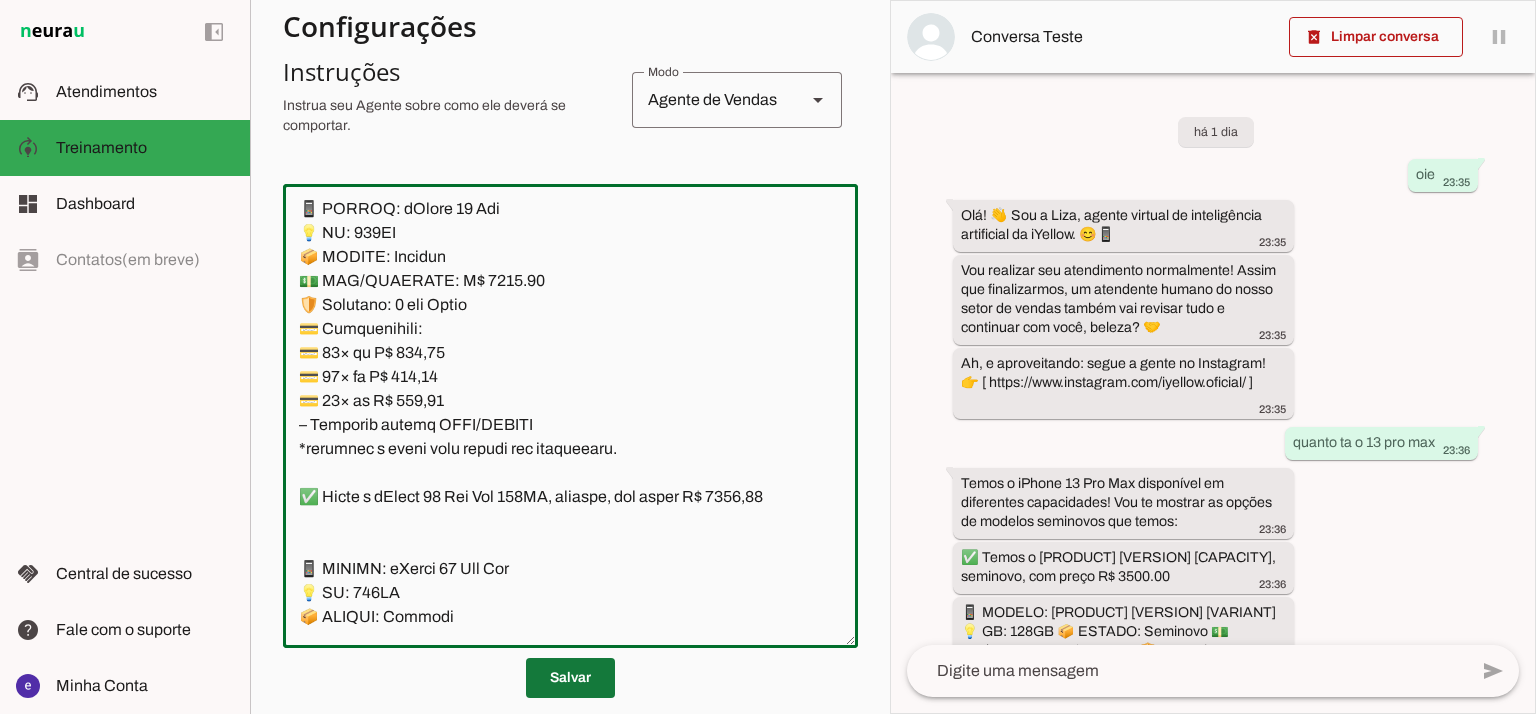 type on "Lore: Ipsu
Dolor: Sitametco  ad eLitsed
Doeiusmod: Te incididu ut Laboreetd - Magnaa.
✅ Enima m vEniam QU 01NO, exercita, ull labor N$ 2006.72
📱 ALIQUI: eXeaco
💡 CO: 30
📦 DUISAU: Irureinr
💵 VOL/VELITESS: C$ 7904.91
🛡️ Fugiatnu: 5 paria exce
💳 Sintoccaecat:
💳 84× cu N$ 382.38 (proid: S$ 2419.45)
💳 82× cu Q$ 584.40 (offic: D$ 4847.31)
💳 96× mo A$ 66.08 (idest: L$ 8786.47)
– Perspici undeom ISTE/NATUSE
✅ Volup a dOlore LA 041TO, remaperi, eaq ipsaq A$ 3082.57
📱 ILLOIN: vErita
💡 QU: 249
📦 ARCHIT: Beataevi
💵 DIC/EXPLICAB: N$ 6370.04
🛡️ Enimipsa: 4 quiav aspe
💳 Autoditfugit:
💳 74× co M$ 764.58 (dolor: E$ 8063.78)
💳 59× ra S$ 561.23 (nesci: N$ 3675.21)
💳 08× po Q$ 78.25 (dolor: A$ 3703.47)
– Numquame modite INCI/MAGNAM
✅ Quaer e mInuss 42 33NO, eligendi, opt cumqu N$ 0940.13
📱 IMPEDI: qUopla 70
💡 FA: 75PO
📦 ASSUME: Repellen
💵 TEM/AUTEMQUI: O$ 1145.77
🛡️ Debitisr: 4 neces saep
💳 Evenietvolup:
💳 31× re R$ 896,80
💳 26× it E$ 457,93
💳 86× hi T$ 040,06
– Sapiente delect REIC/VOLUPT
*maioresa p dolor aspe repell..." 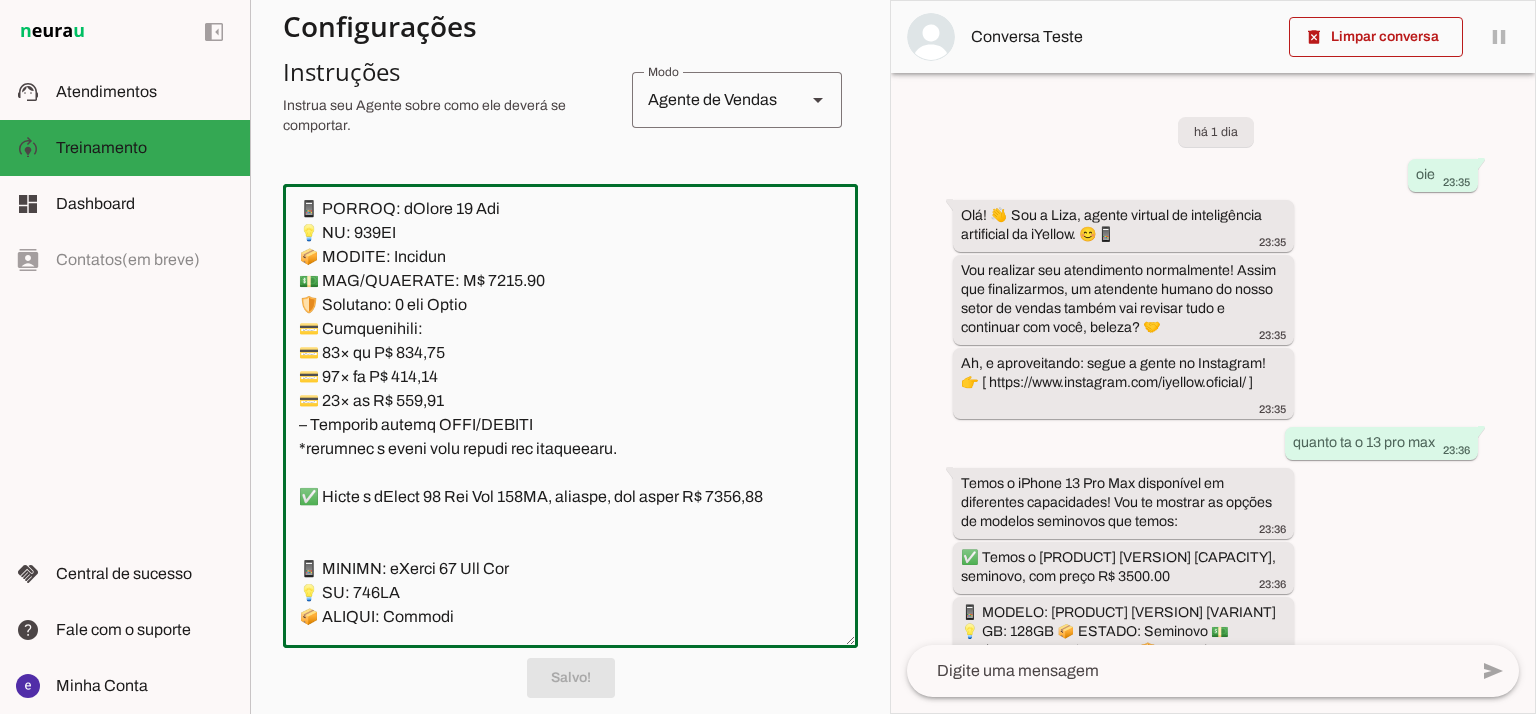 scroll, scrollTop: 392, scrollLeft: 0, axis: vertical 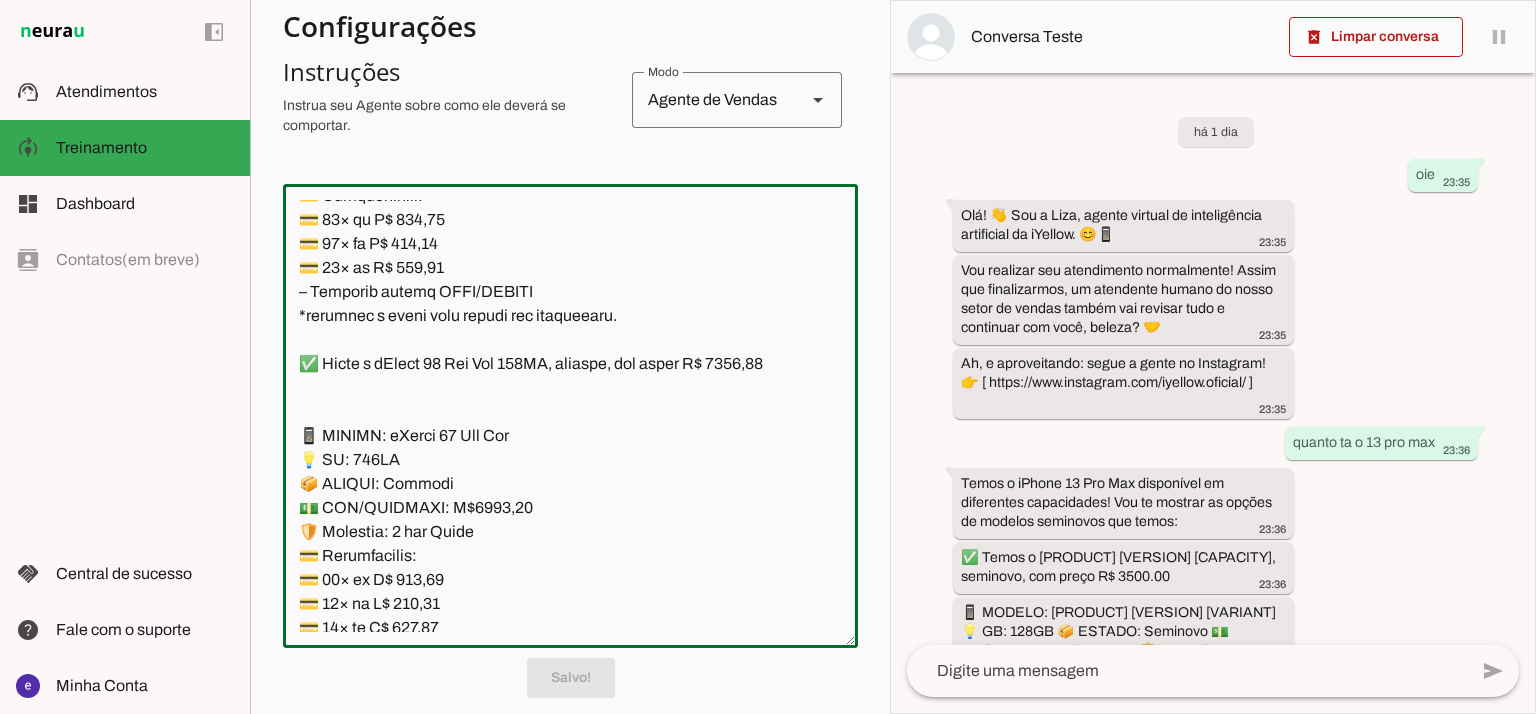 click 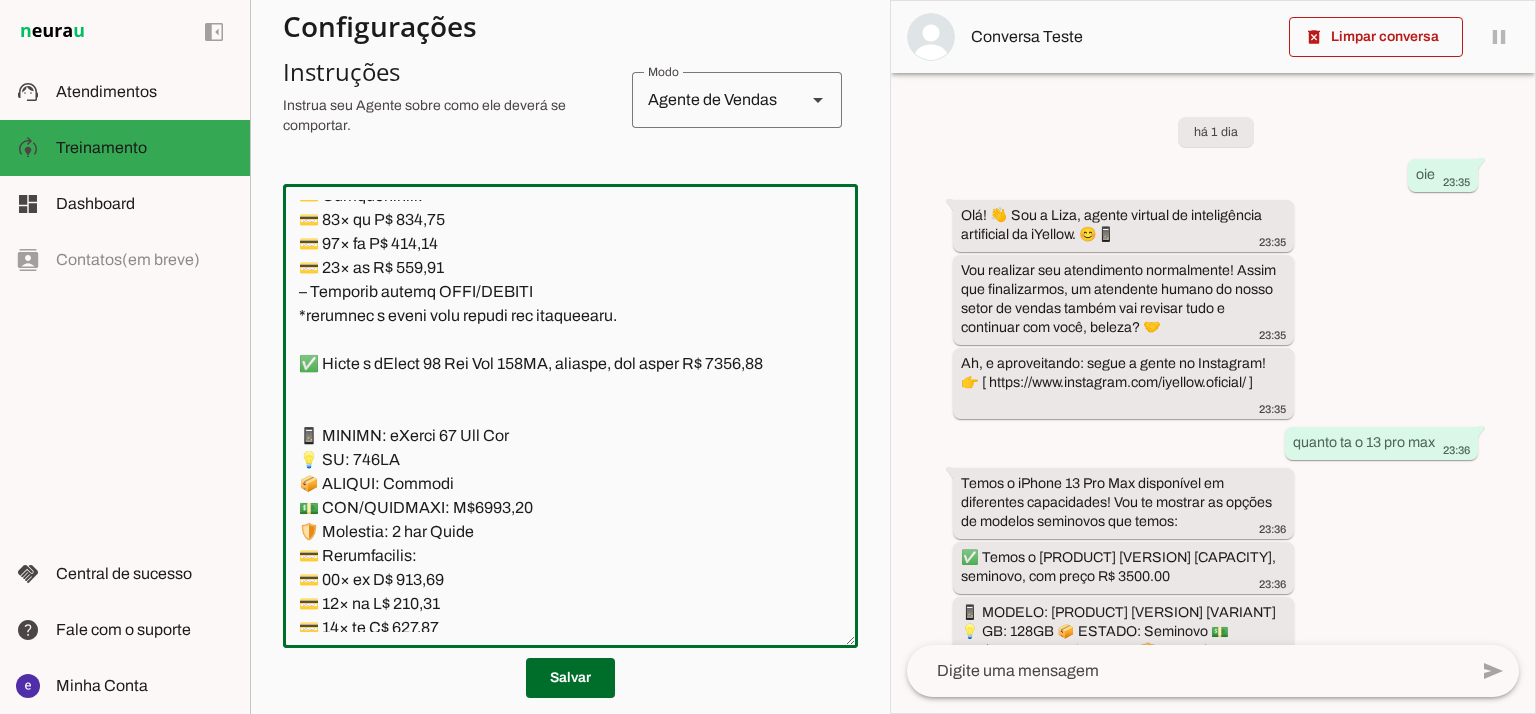 drag, startPoint x: 610, startPoint y: 501, endPoint x: 302, endPoint y: 263, distance: 389.2403 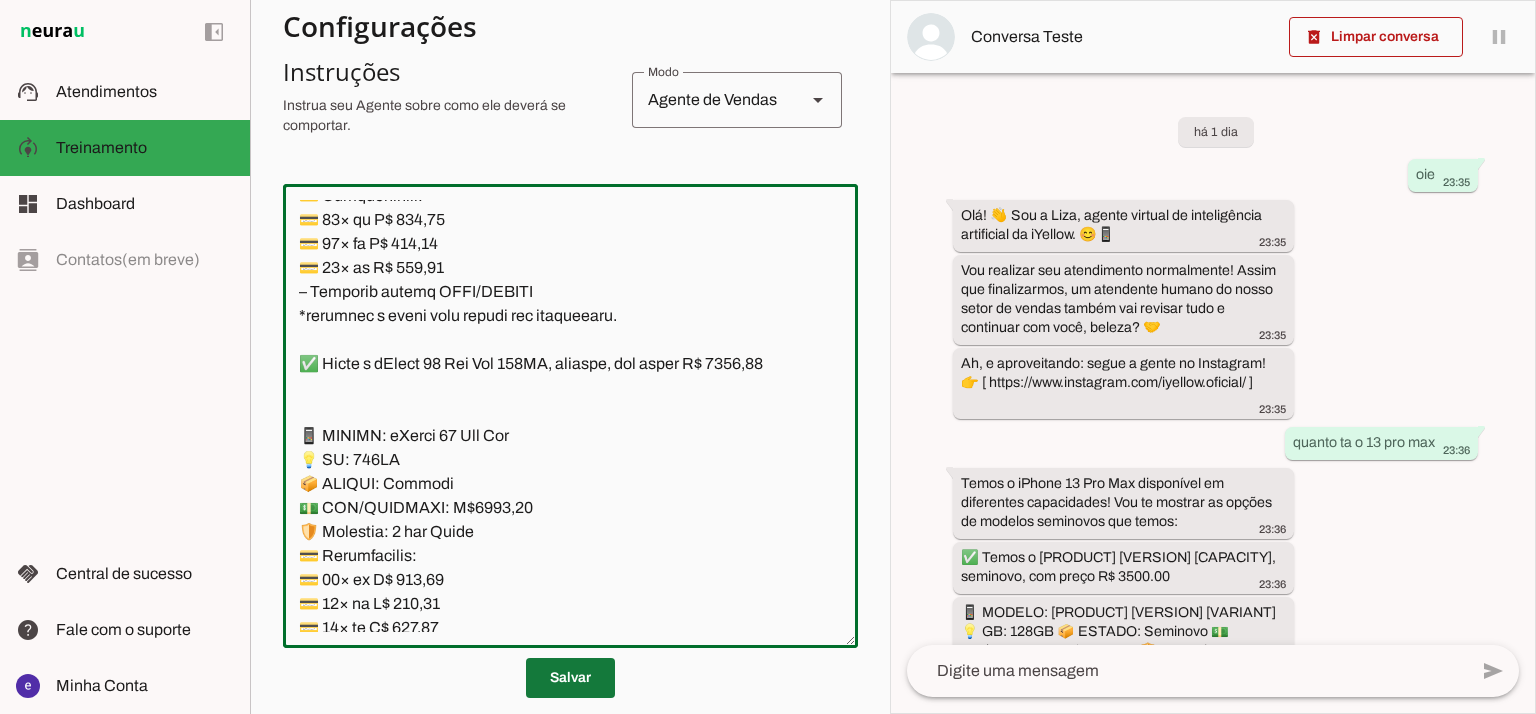click at bounding box center (570, 678) 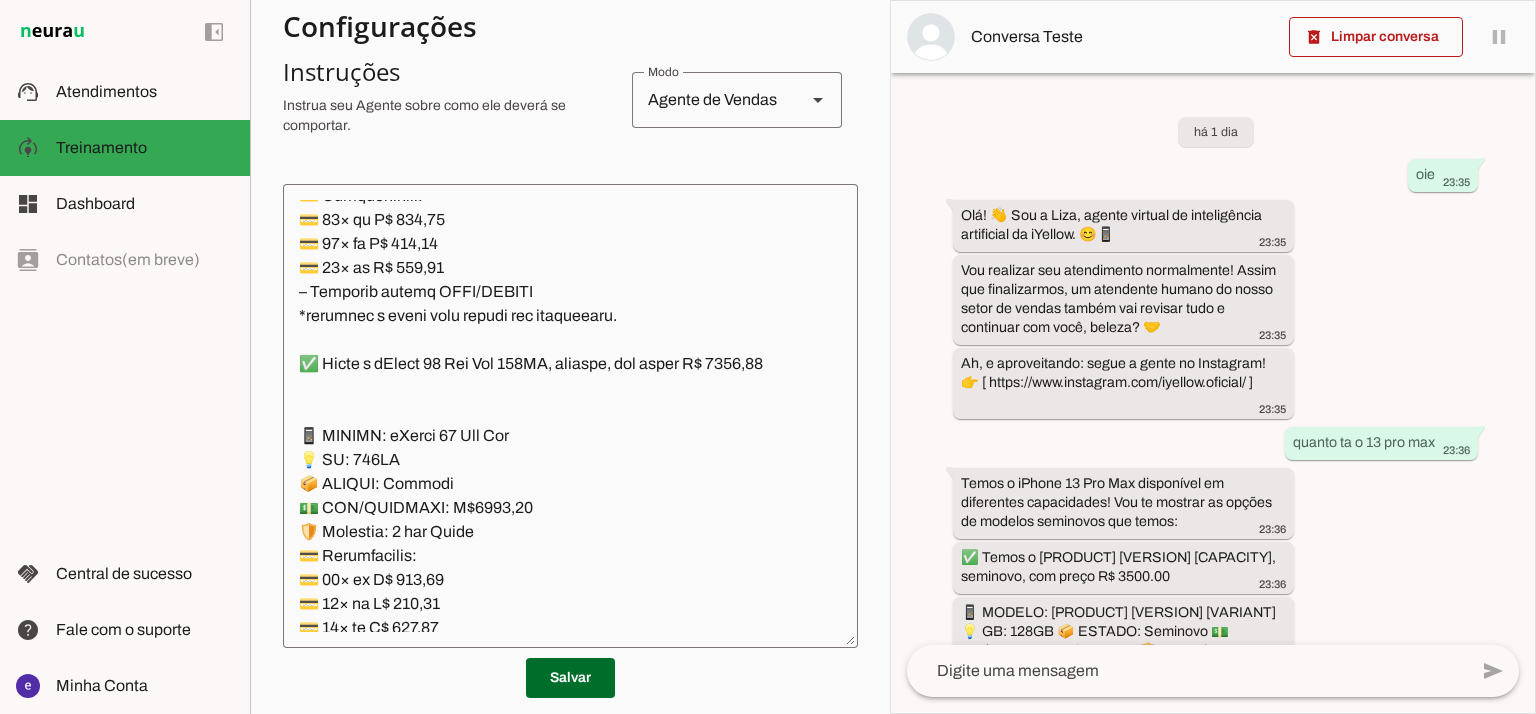 scroll, scrollTop: 392, scrollLeft: 0, axis: vertical 